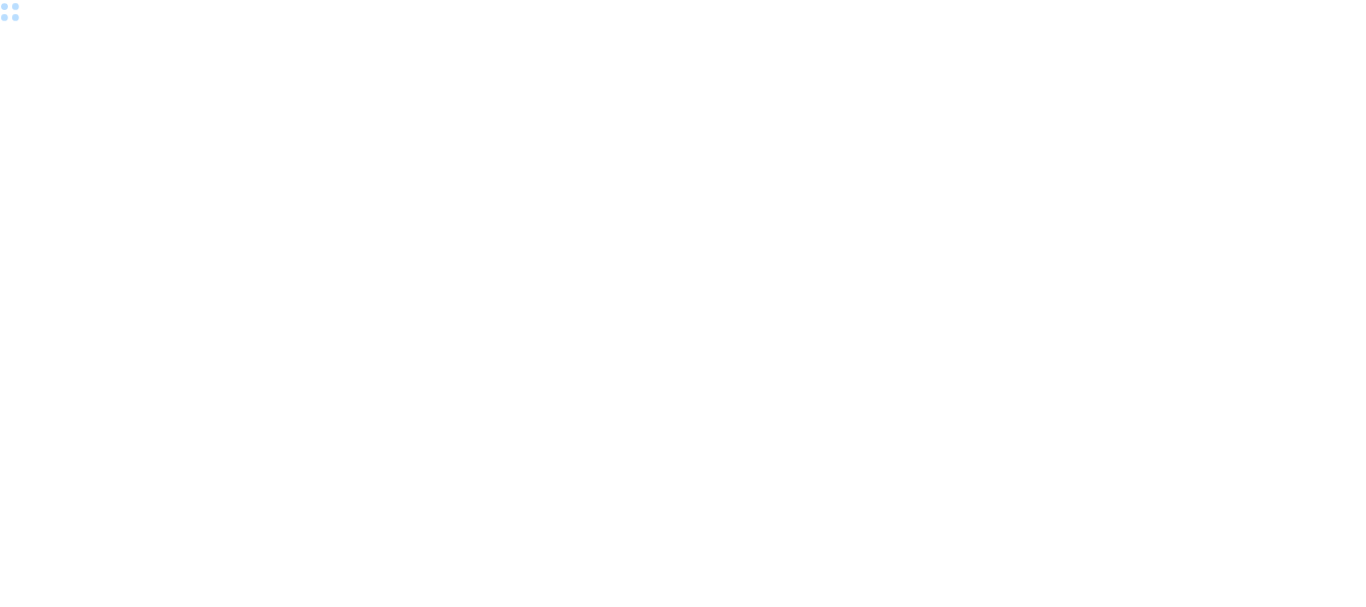 scroll, scrollTop: 0, scrollLeft: 0, axis: both 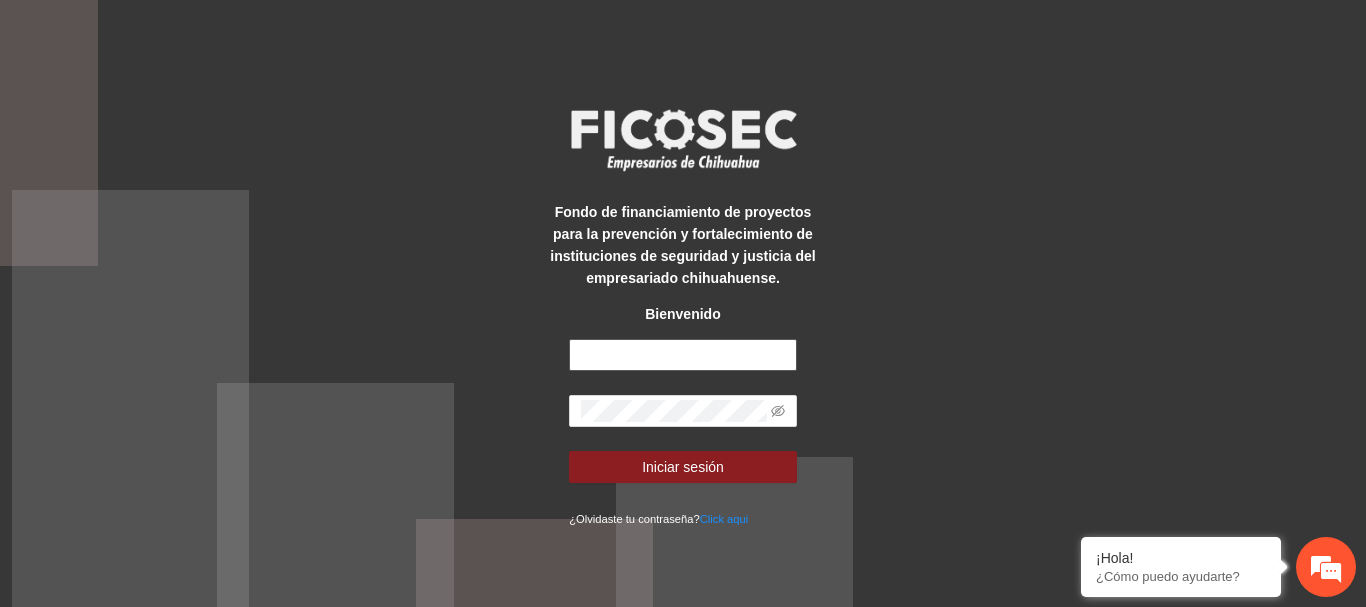 click at bounding box center (683, 355) 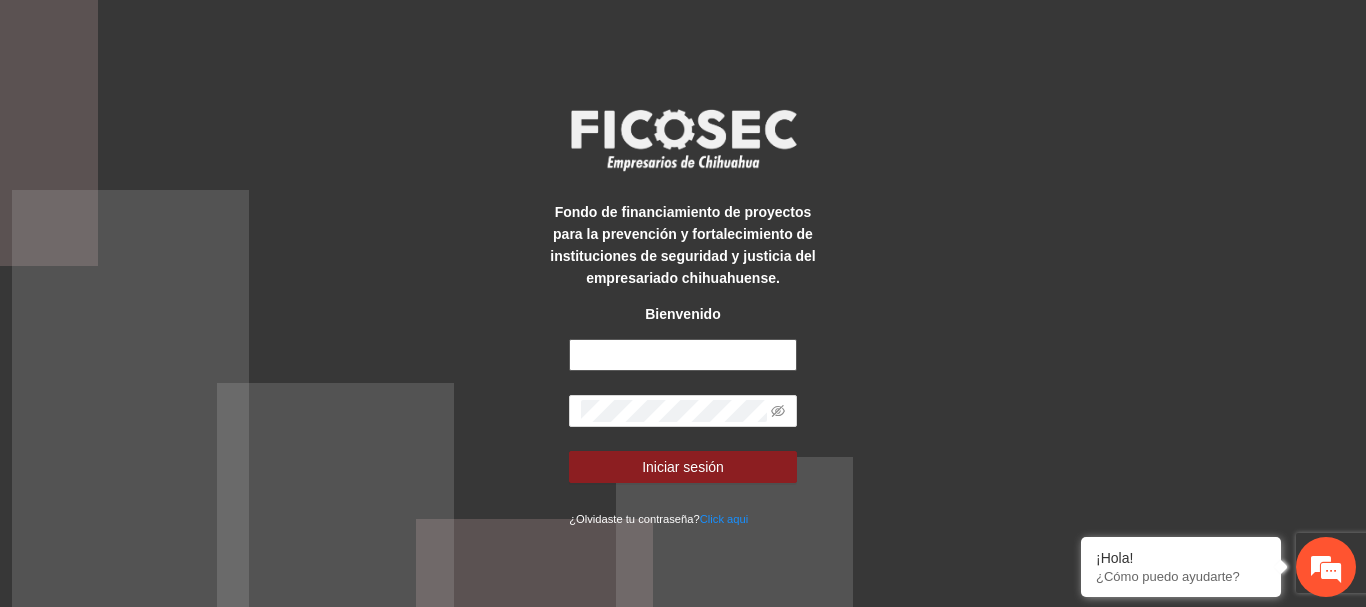scroll, scrollTop: 0, scrollLeft: 0, axis: both 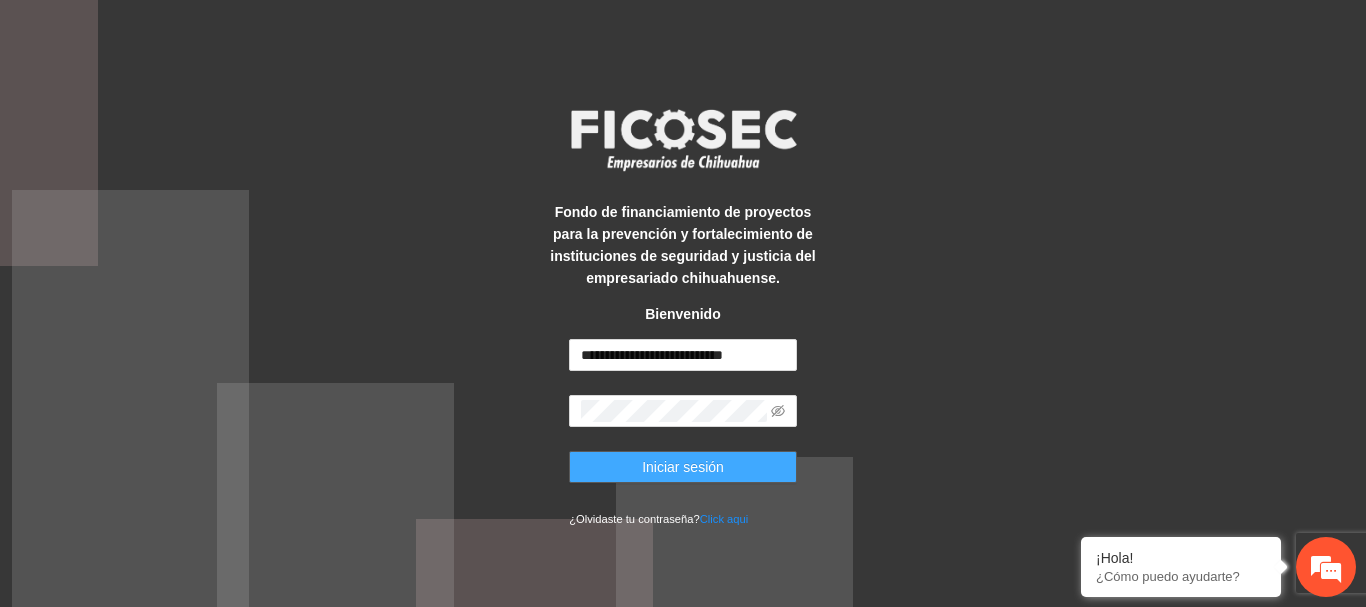 click on "Iniciar sesión" at bounding box center [683, 467] 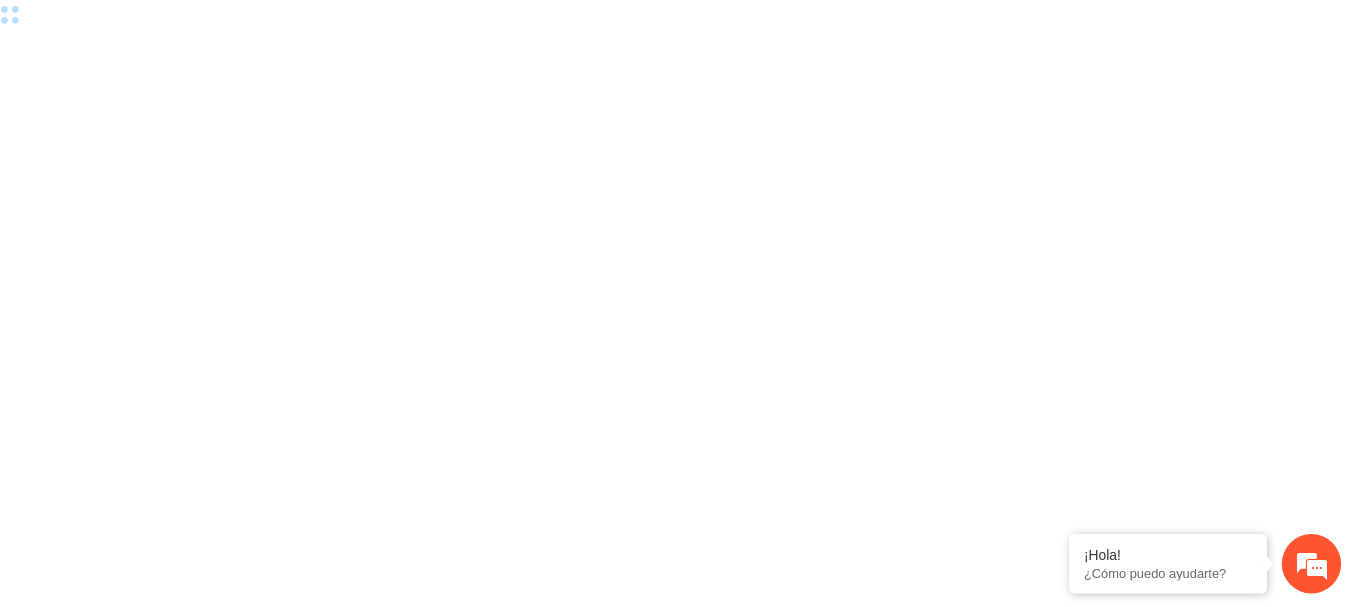 scroll, scrollTop: 0, scrollLeft: 0, axis: both 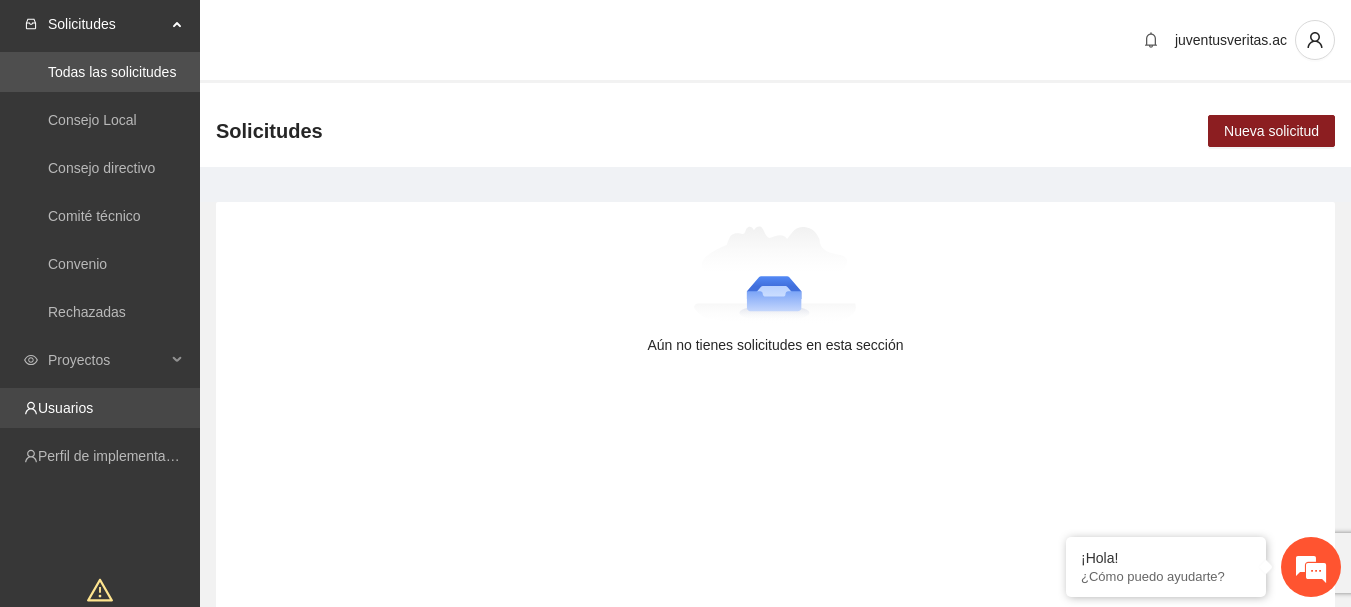 click on "Usuarios" at bounding box center [65, 408] 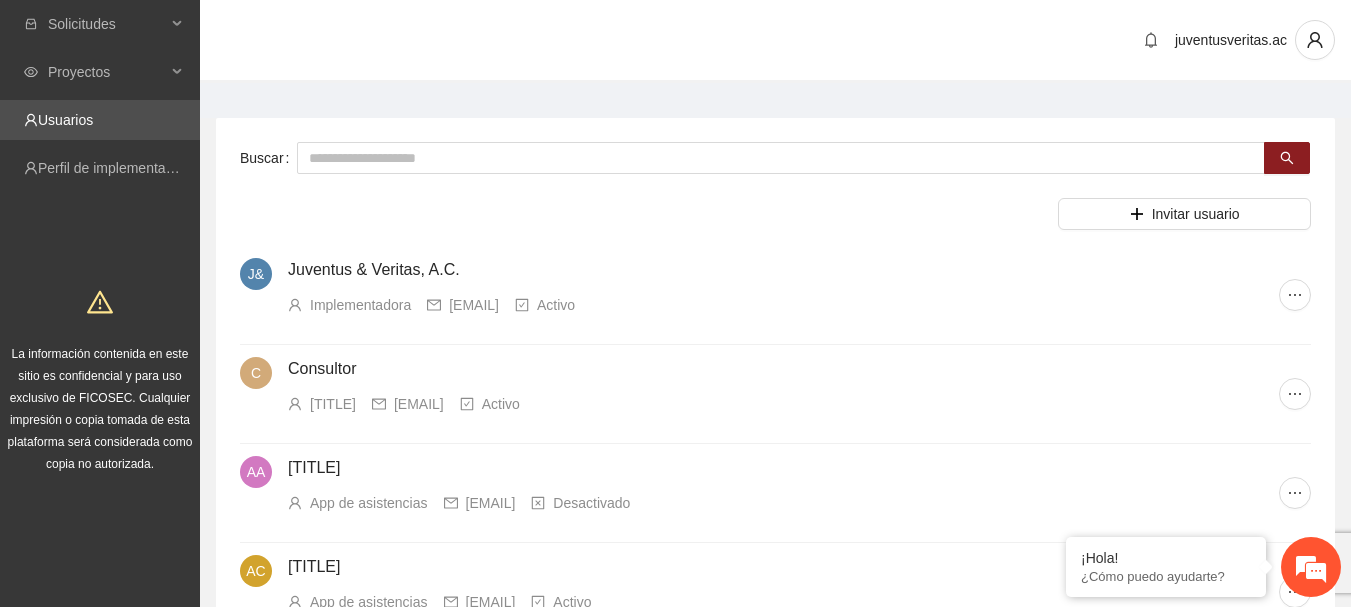 scroll, scrollTop: 0, scrollLeft: 0, axis: both 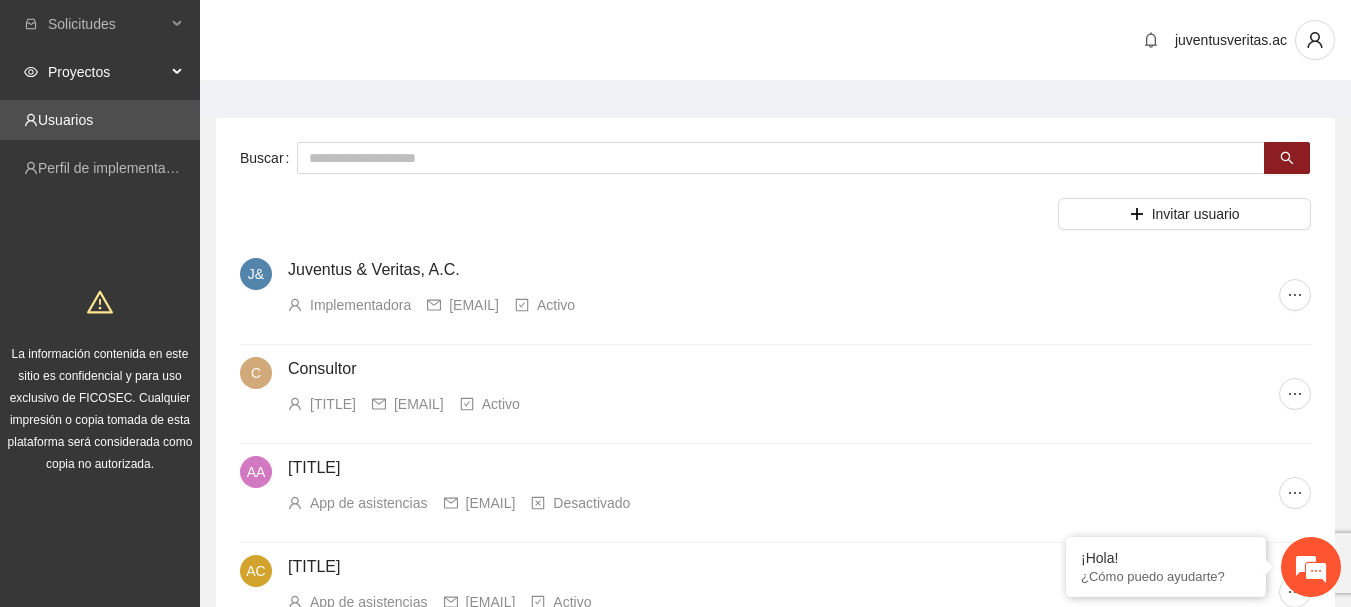 click on "Proyectos" at bounding box center (107, 72) 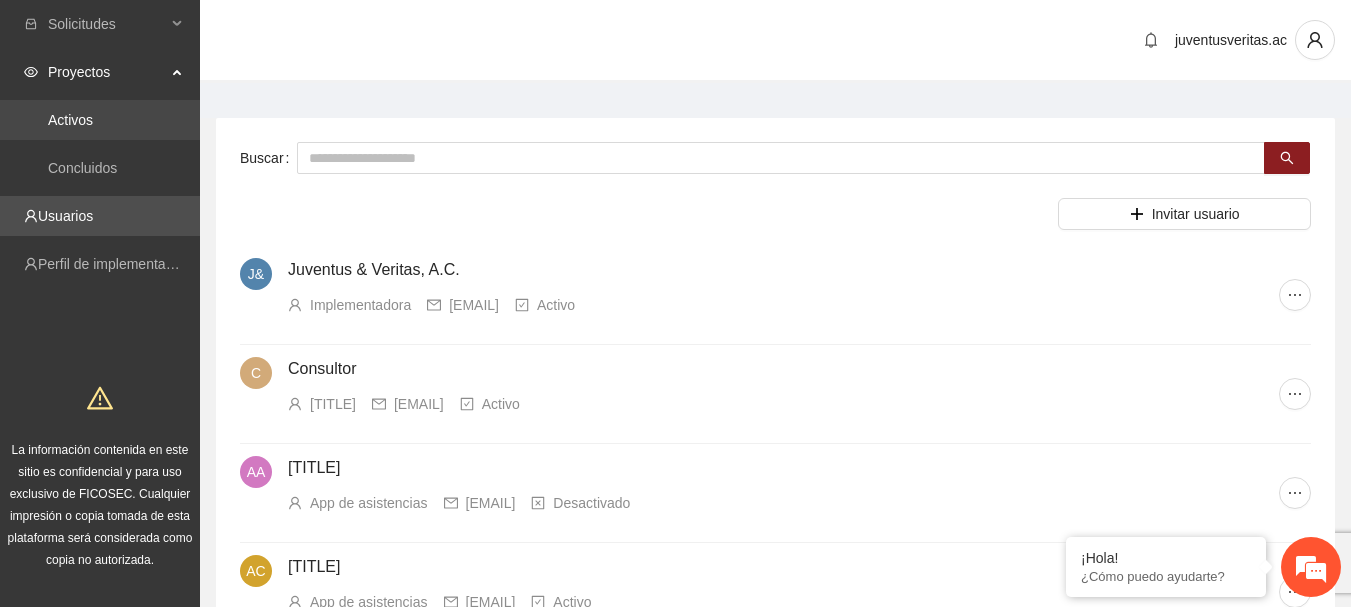 click on "Activos" at bounding box center (70, 120) 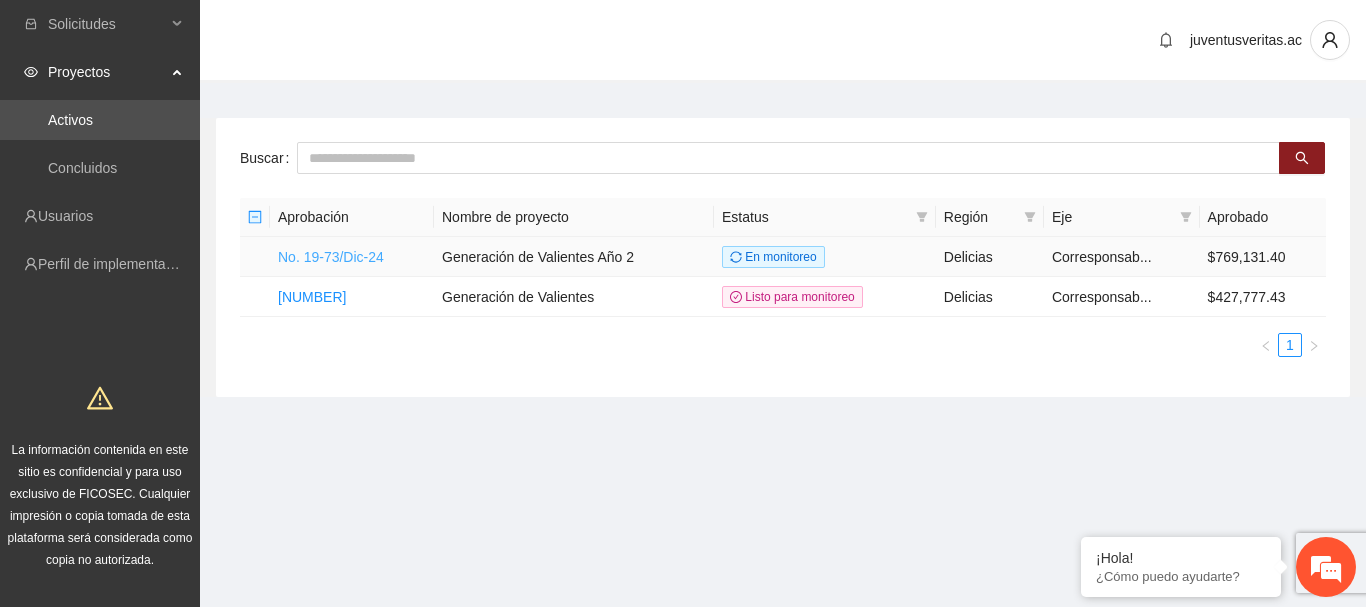 click on "No. 19-73/Dic-24" at bounding box center [331, 257] 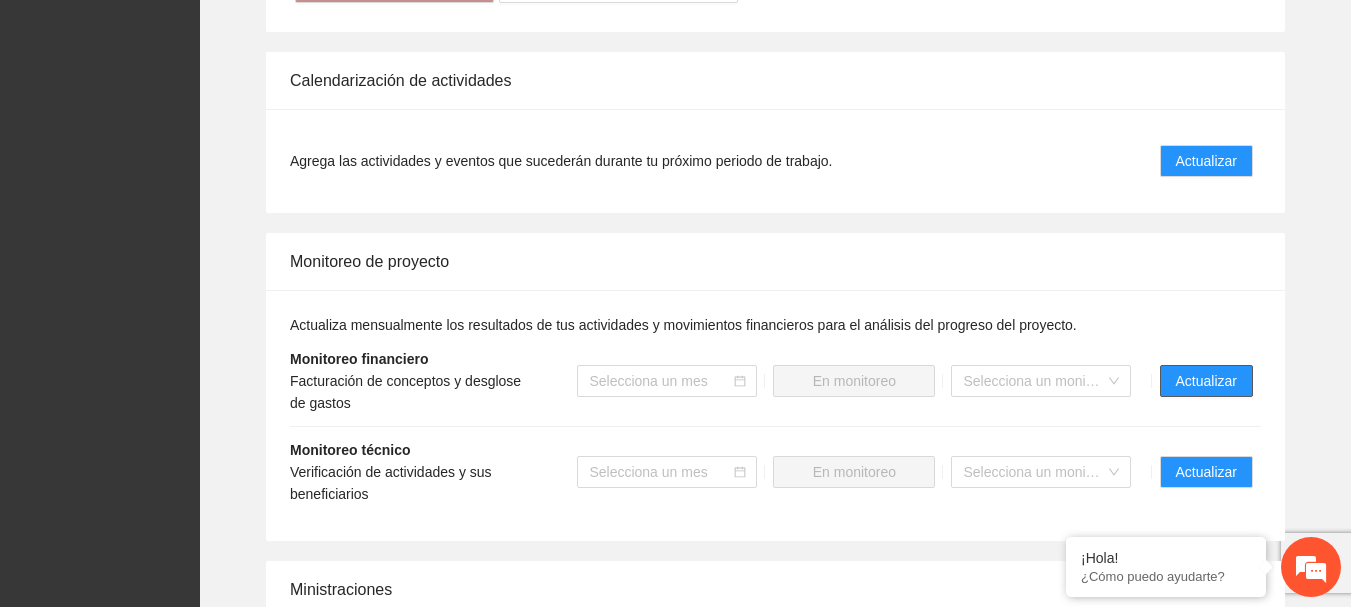 scroll, scrollTop: 1800, scrollLeft: 0, axis: vertical 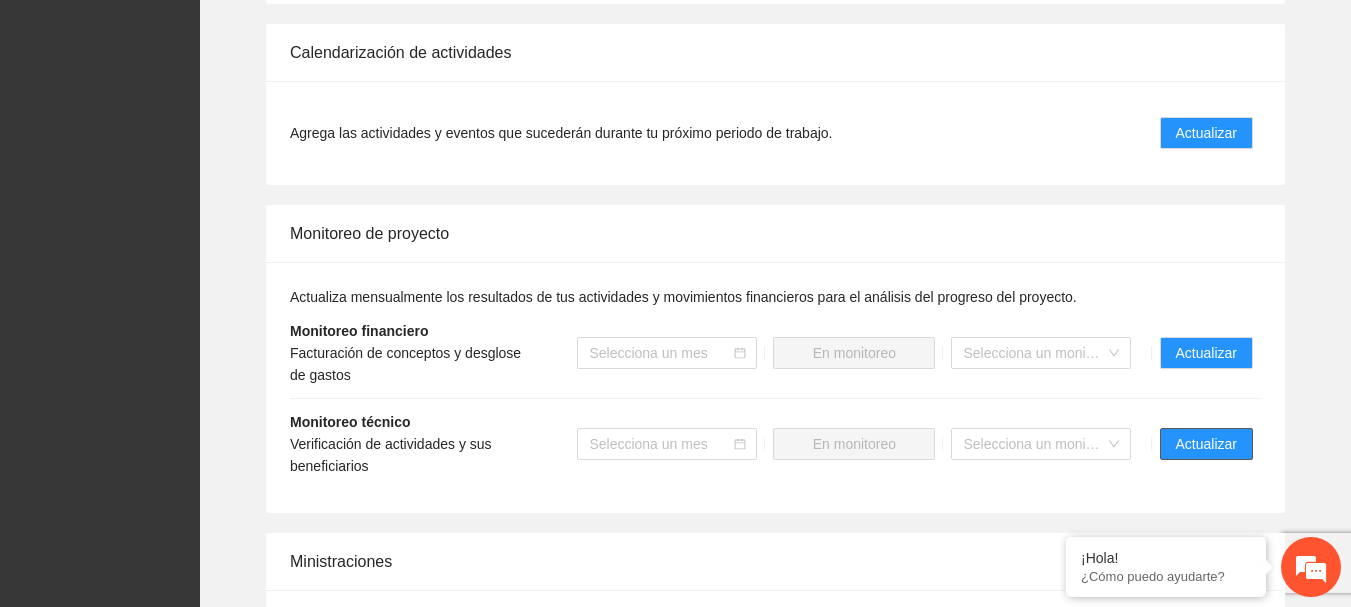 click on "Actualizar" at bounding box center (1206, 444) 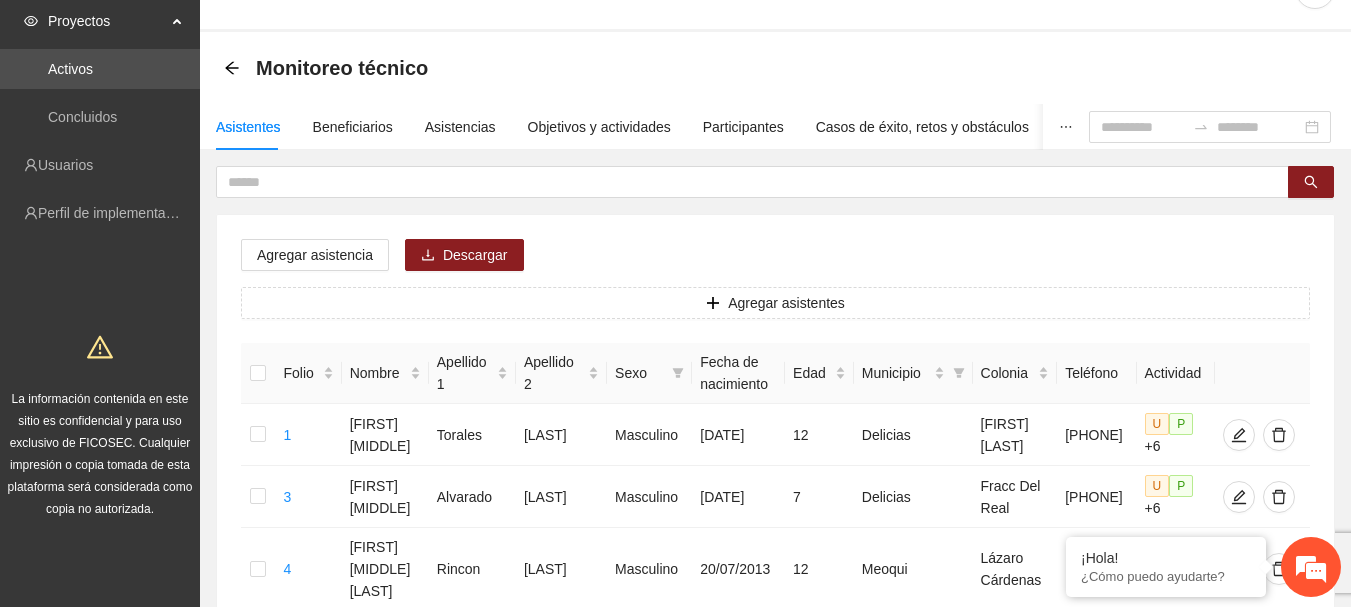 scroll, scrollTop: 0, scrollLeft: 0, axis: both 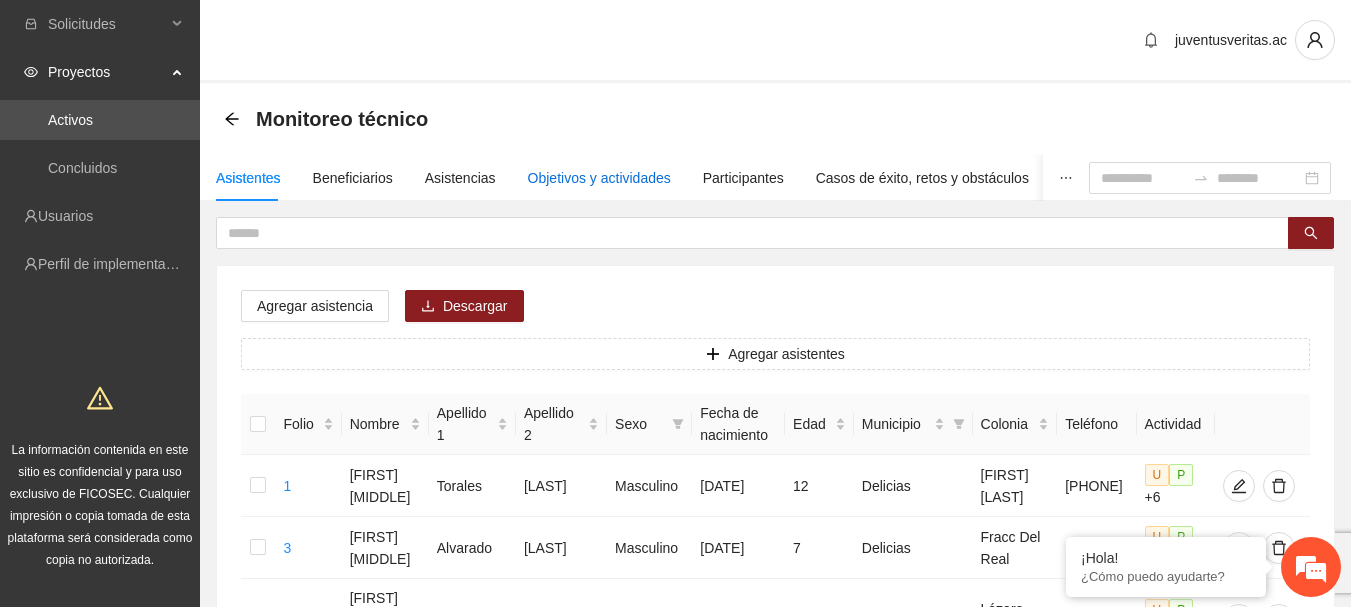 click on "Objetivos y actividades" at bounding box center (599, 178) 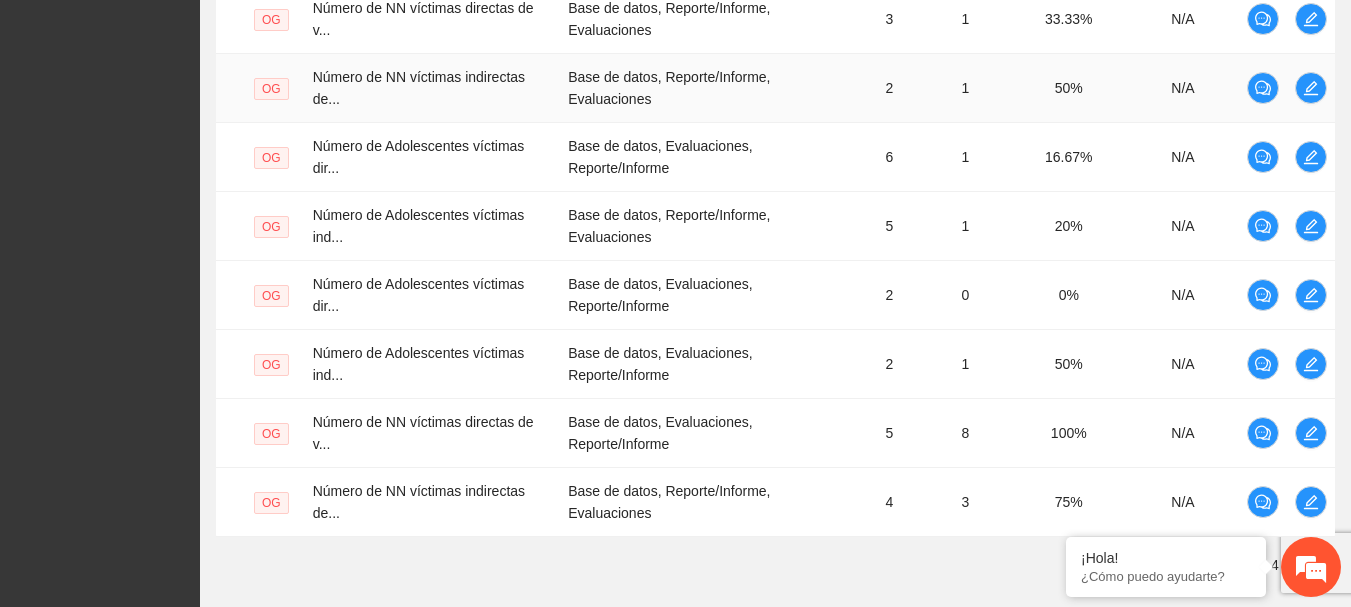scroll, scrollTop: 800, scrollLeft: 0, axis: vertical 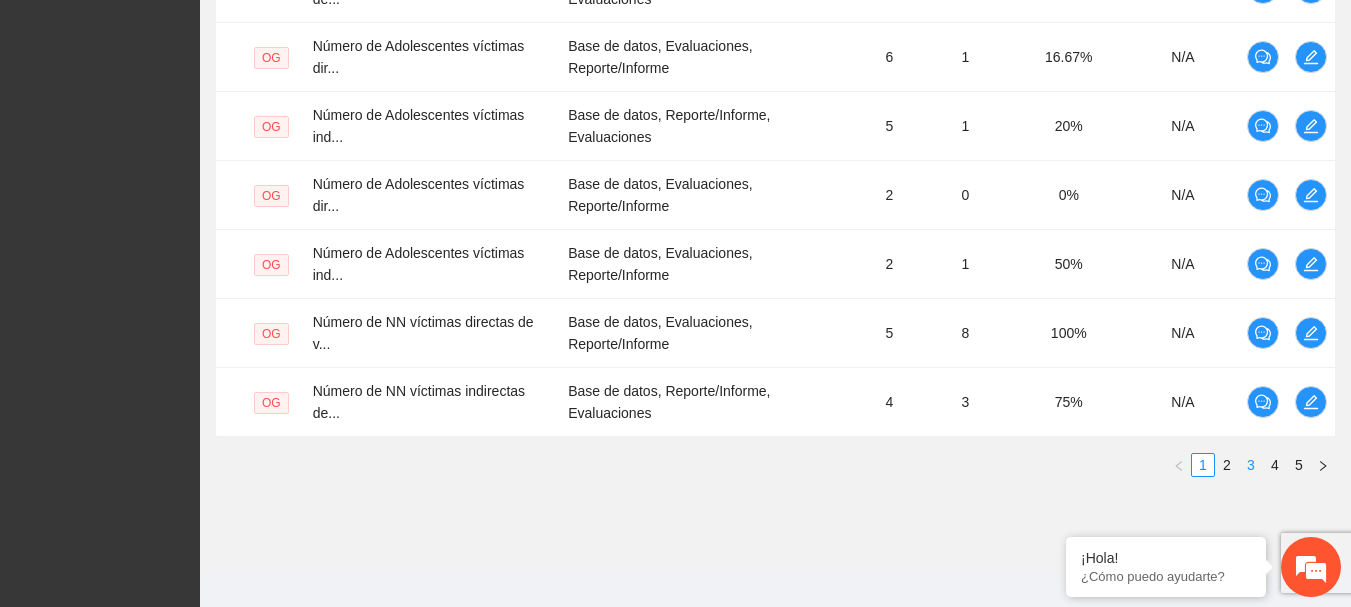 click on "3" at bounding box center (1251, 465) 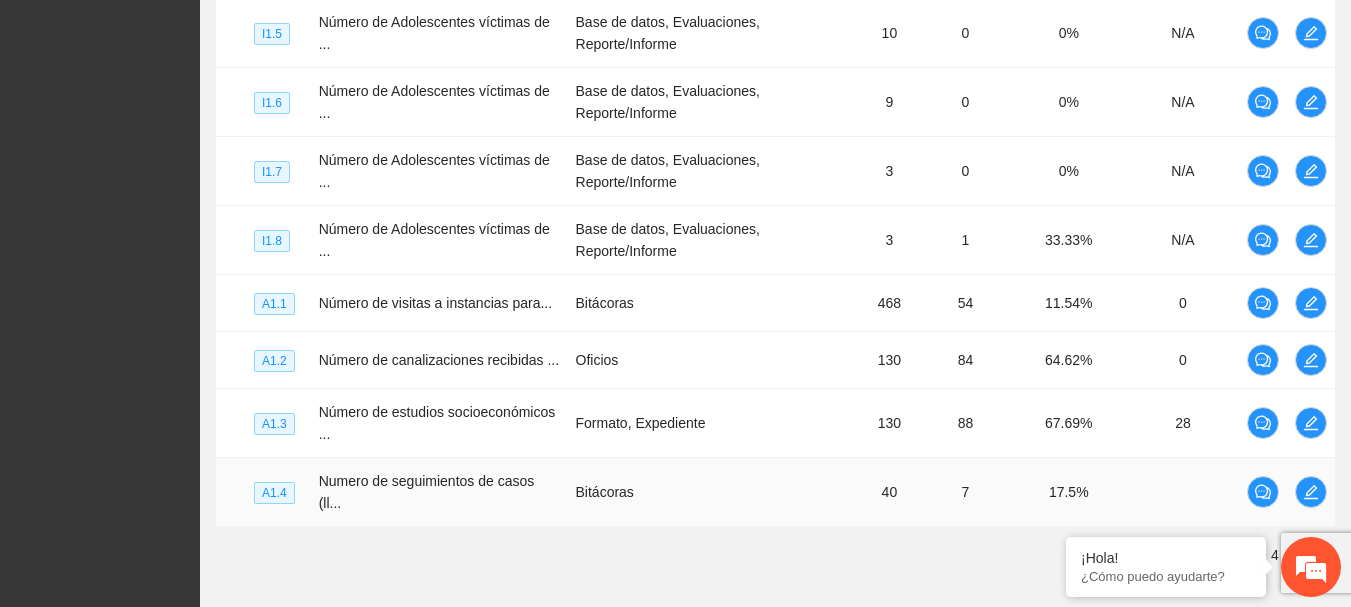 scroll, scrollTop: 786, scrollLeft: 0, axis: vertical 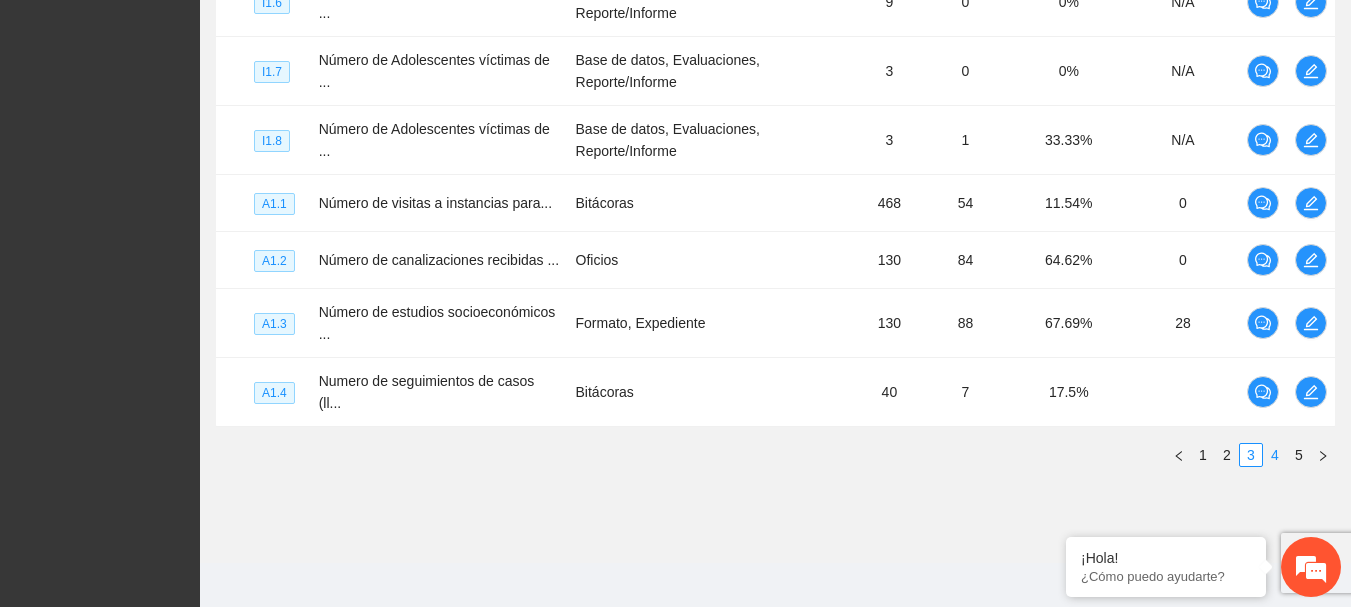 click on "4" at bounding box center (1275, 455) 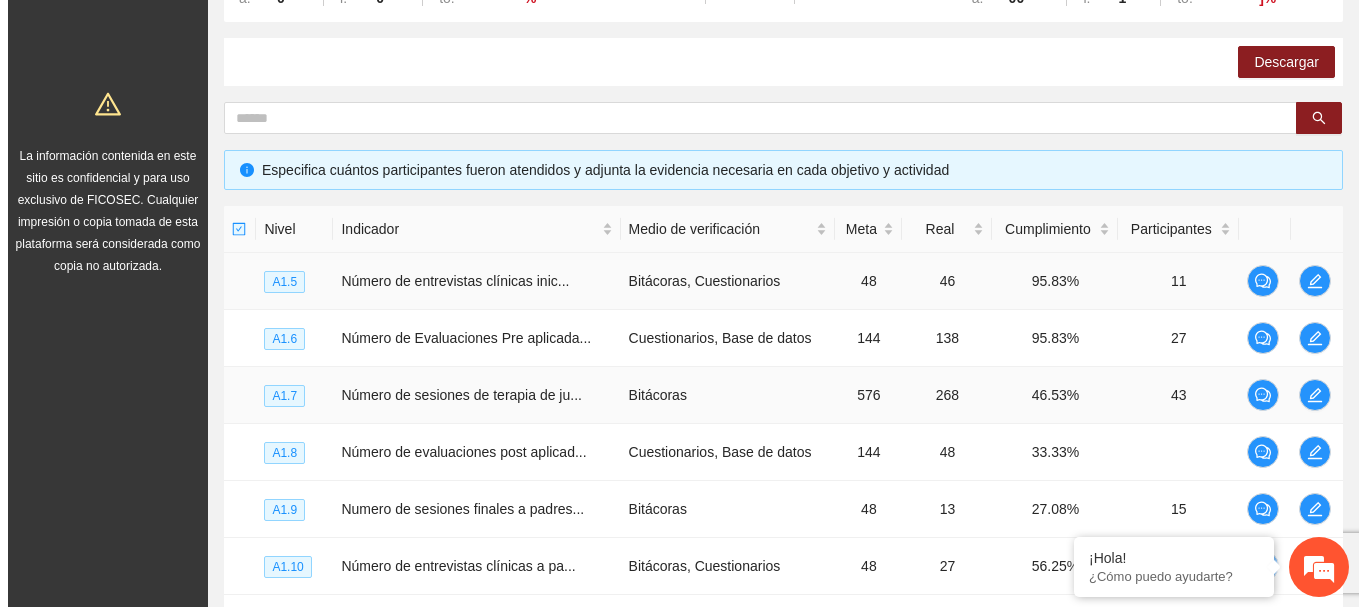 scroll, scrollTop: 402, scrollLeft: 0, axis: vertical 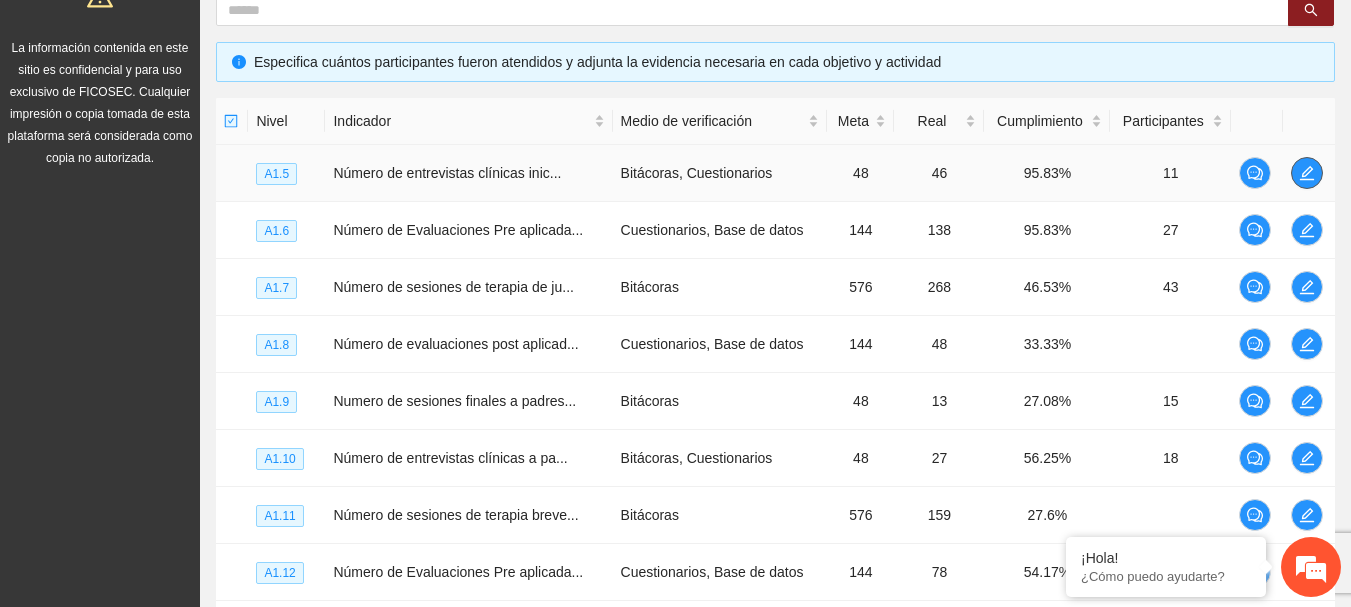 click 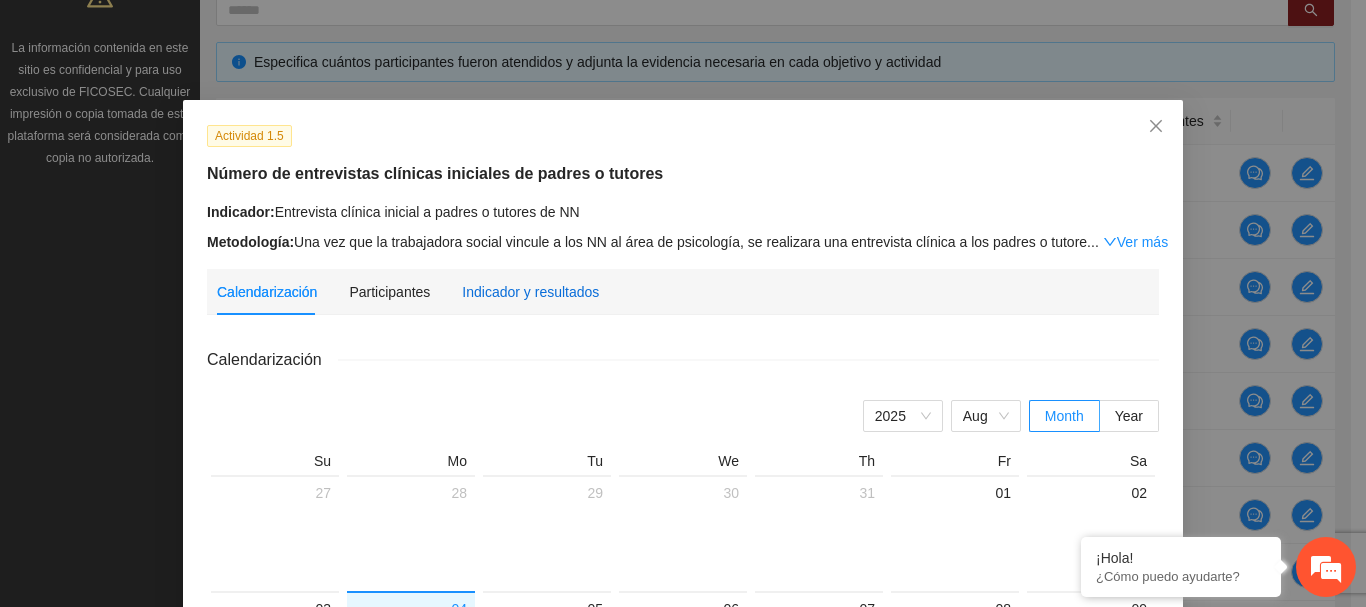 click on "Indicador y resultados" at bounding box center (530, 292) 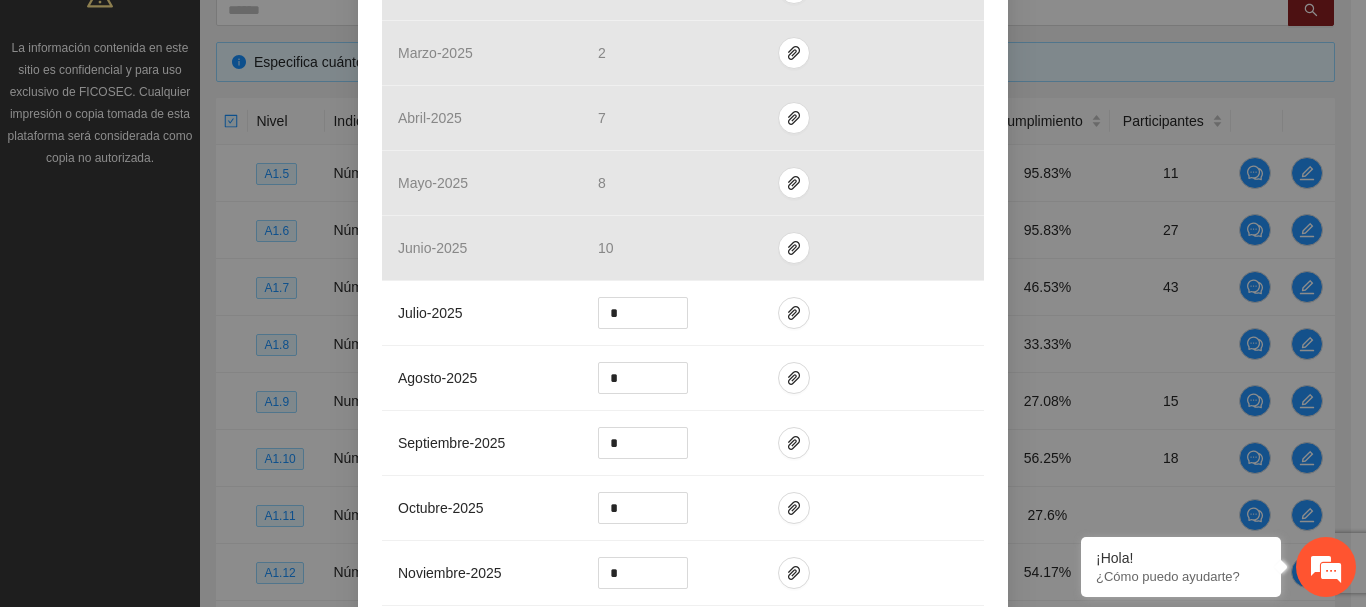 scroll, scrollTop: 600, scrollLeft: 0, axis: vertical 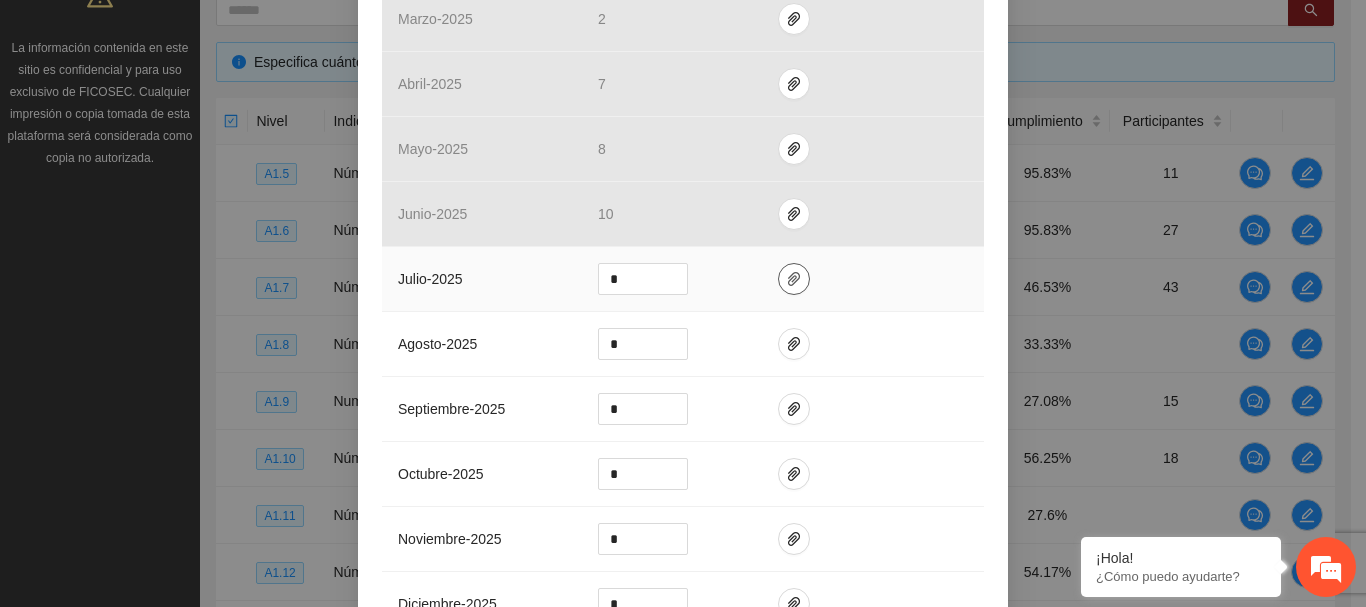 click at bounding box center (794, 279) 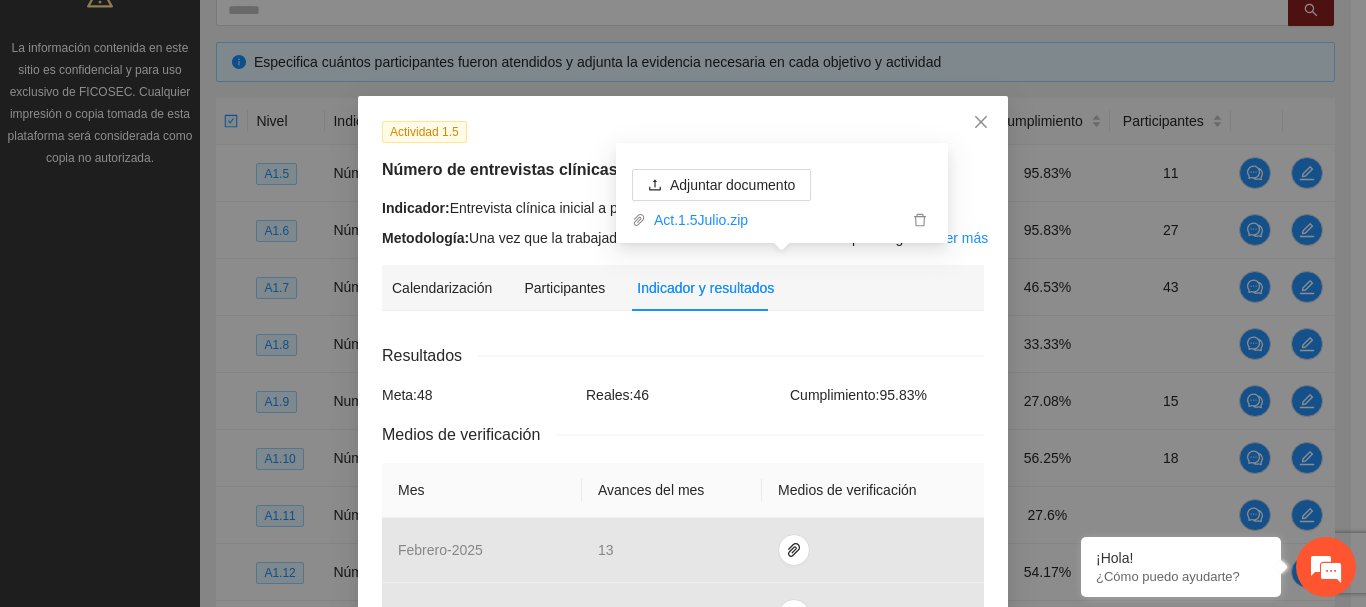 scroll, scrollTop: 0, scrollLeft: 0, axis: both 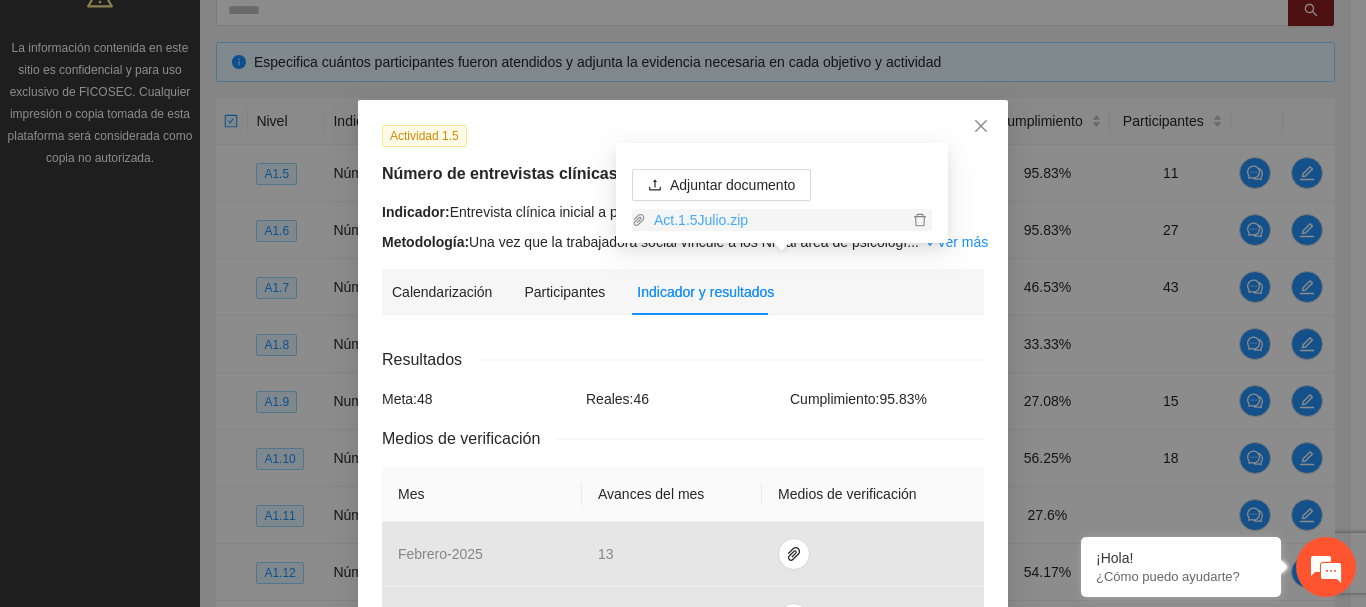 click on "Act.1.5Julio.zip" at bounding box center (777, 220) 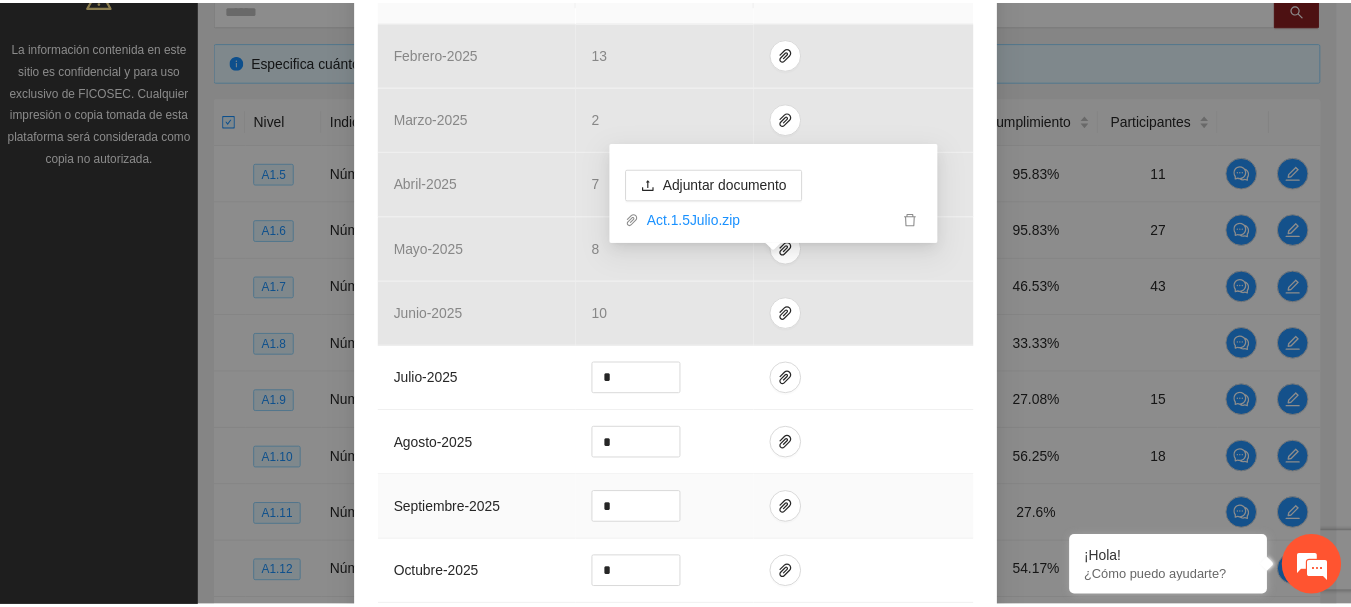 scroll, scrollTop: 0, scrollLeft: 0, axis: both 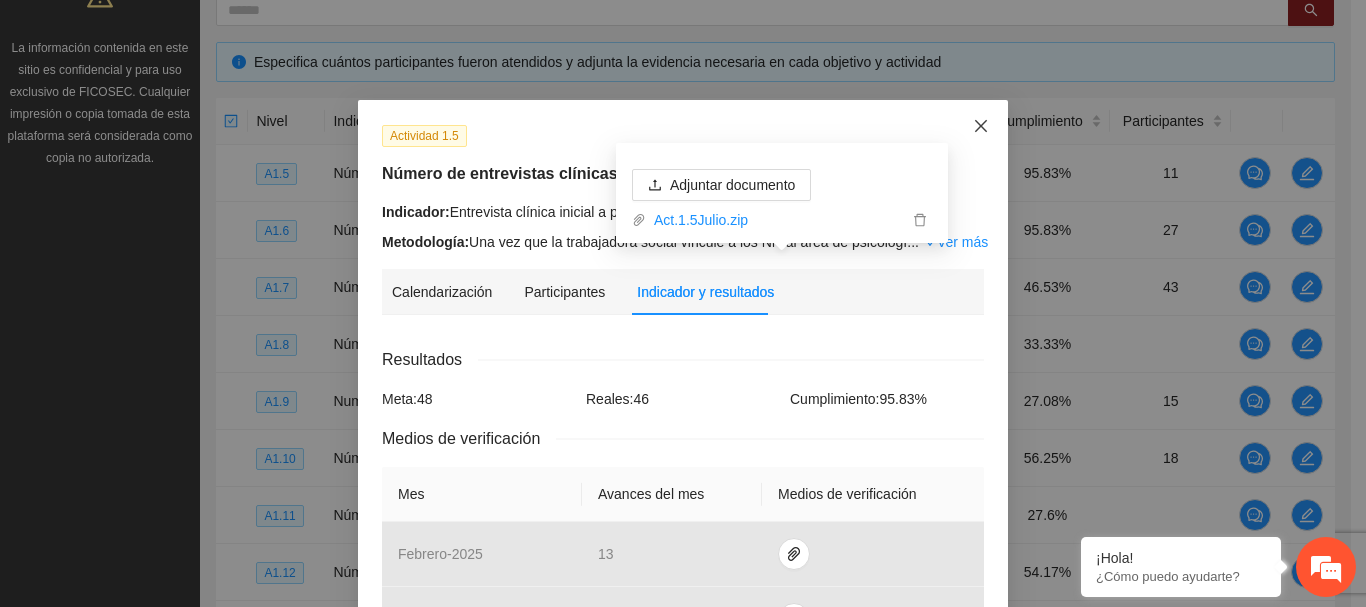 drag, startPoint x: 976, startPoint y: 124, endPoint x: 919, endPoint y: 116, distance: 57.558666 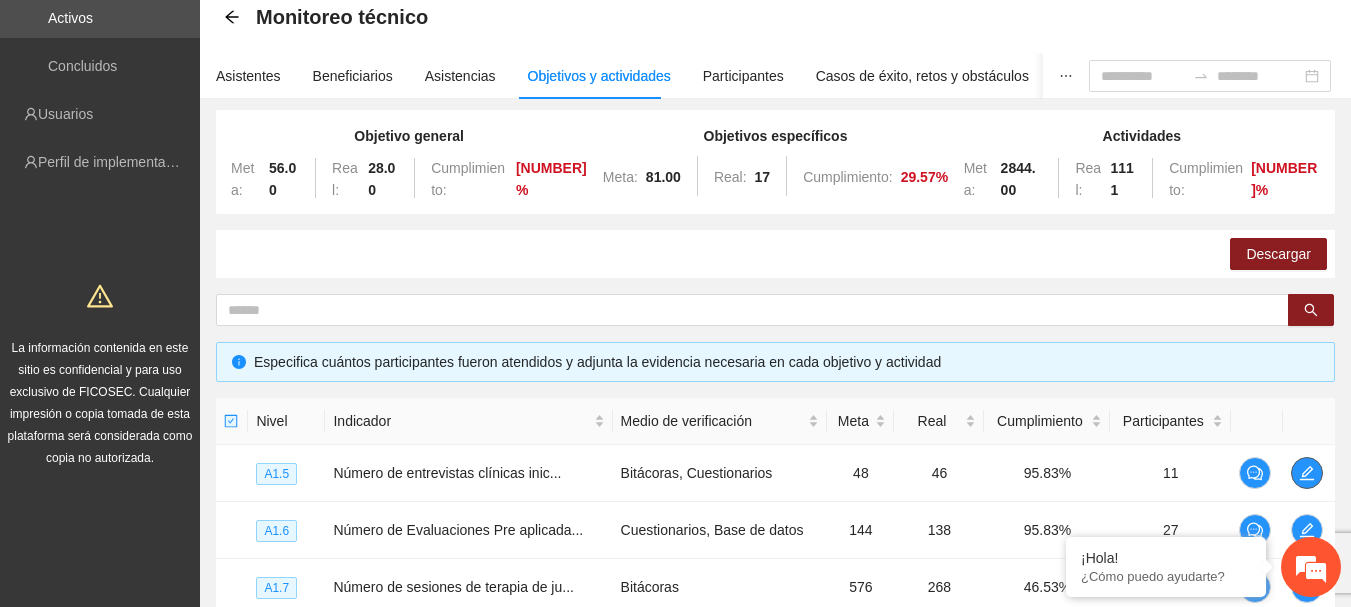 scroll, scrollTop: 0, scrollLeft: 0, axis: both 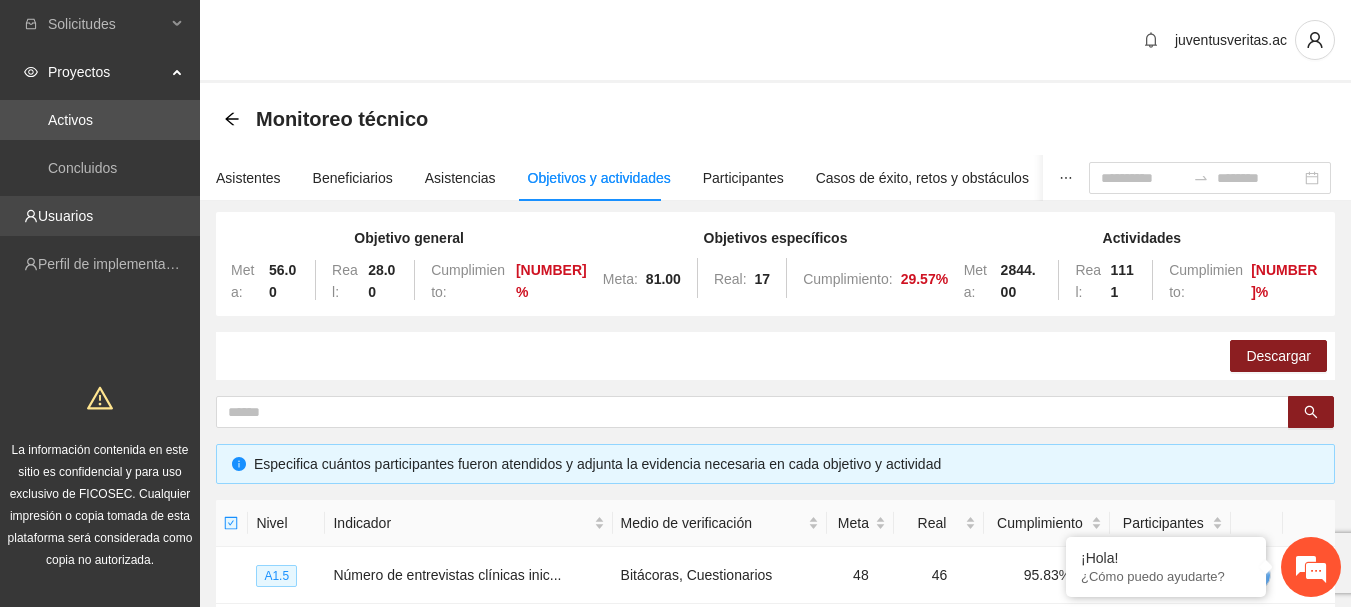 click on "Usuarios" at bounding box center [65, 216] 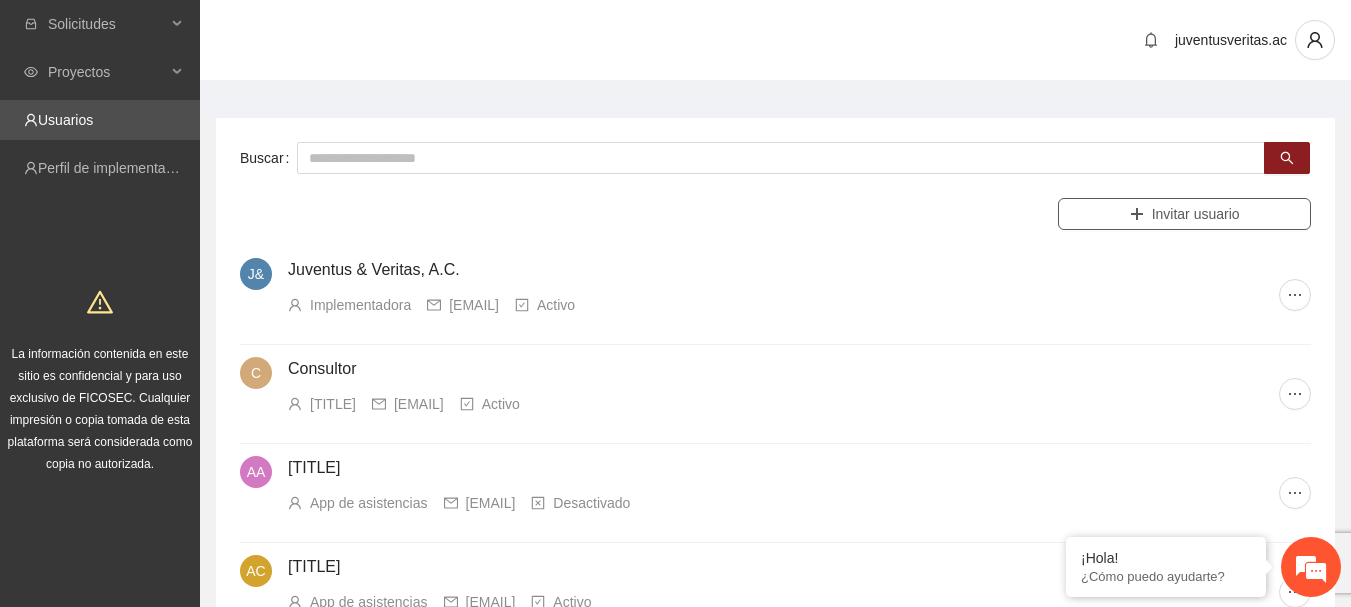 click on "Invitar usuario" at bounding box center (1184, 214) 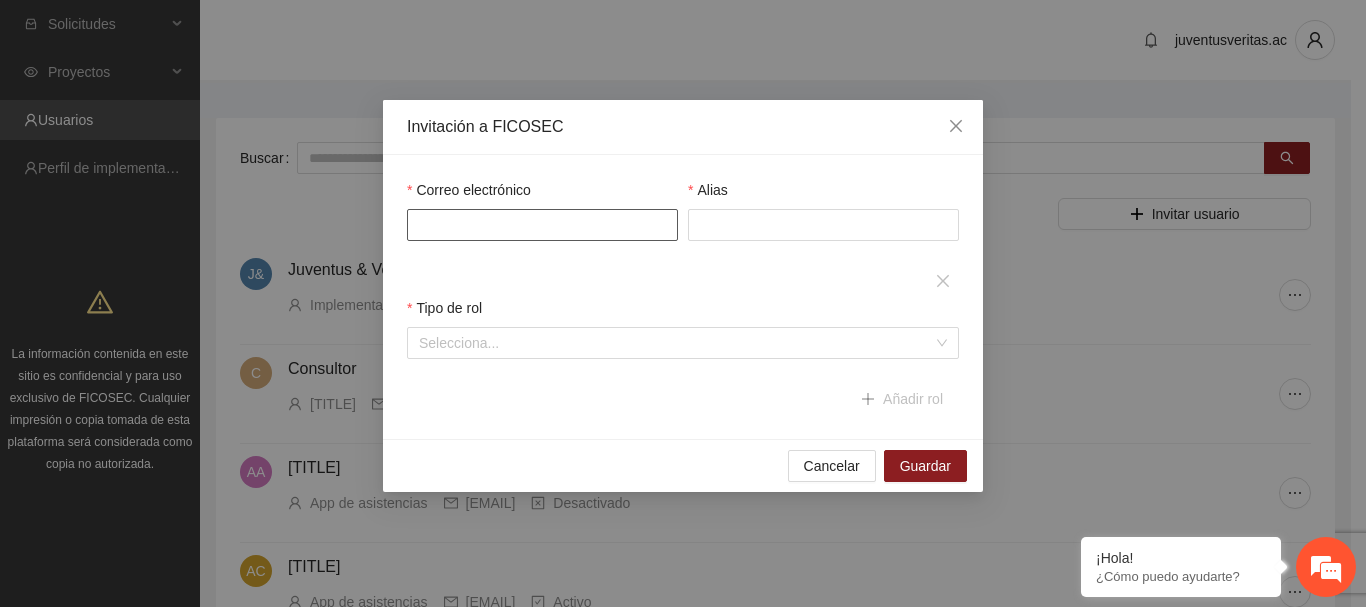 click on "Correo electrónico" at bounding box center [542, 225] 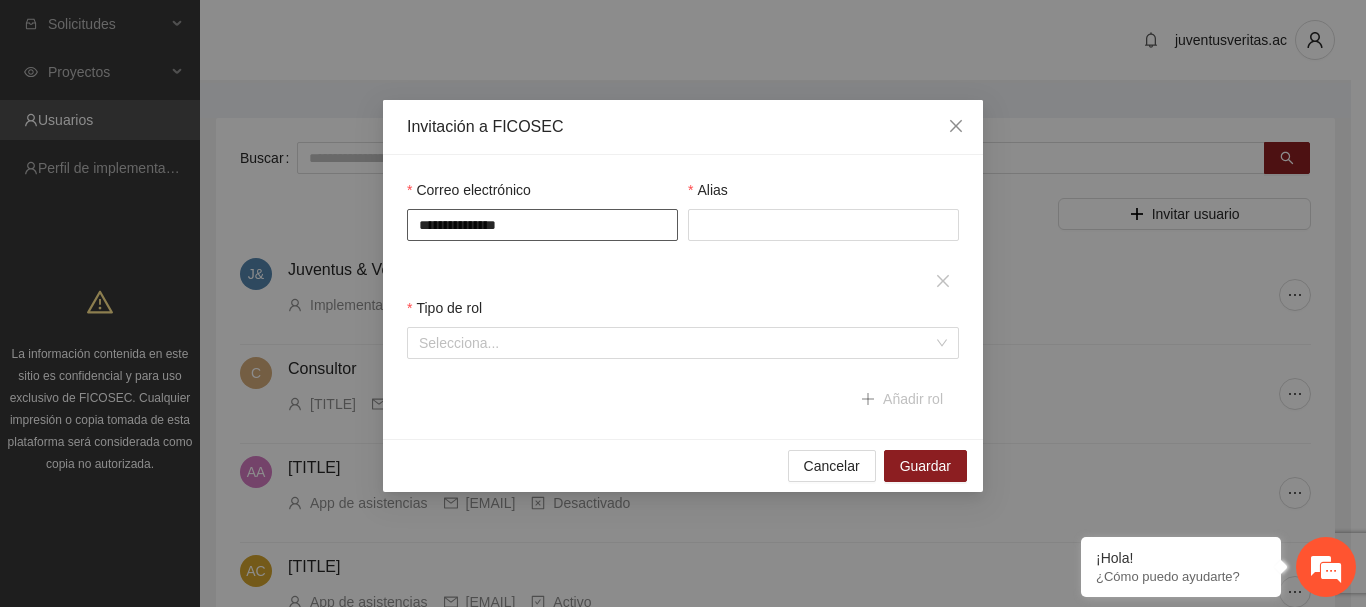 click on "**********" at bounding box center (542, 225) 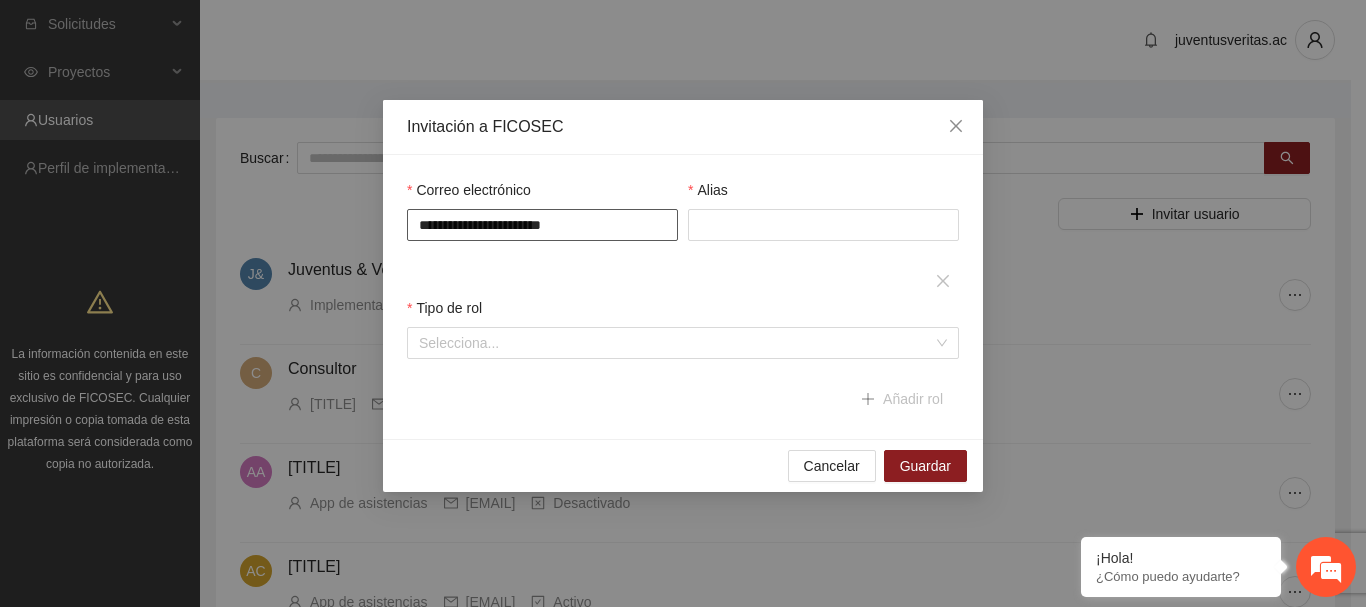 type on "**********" 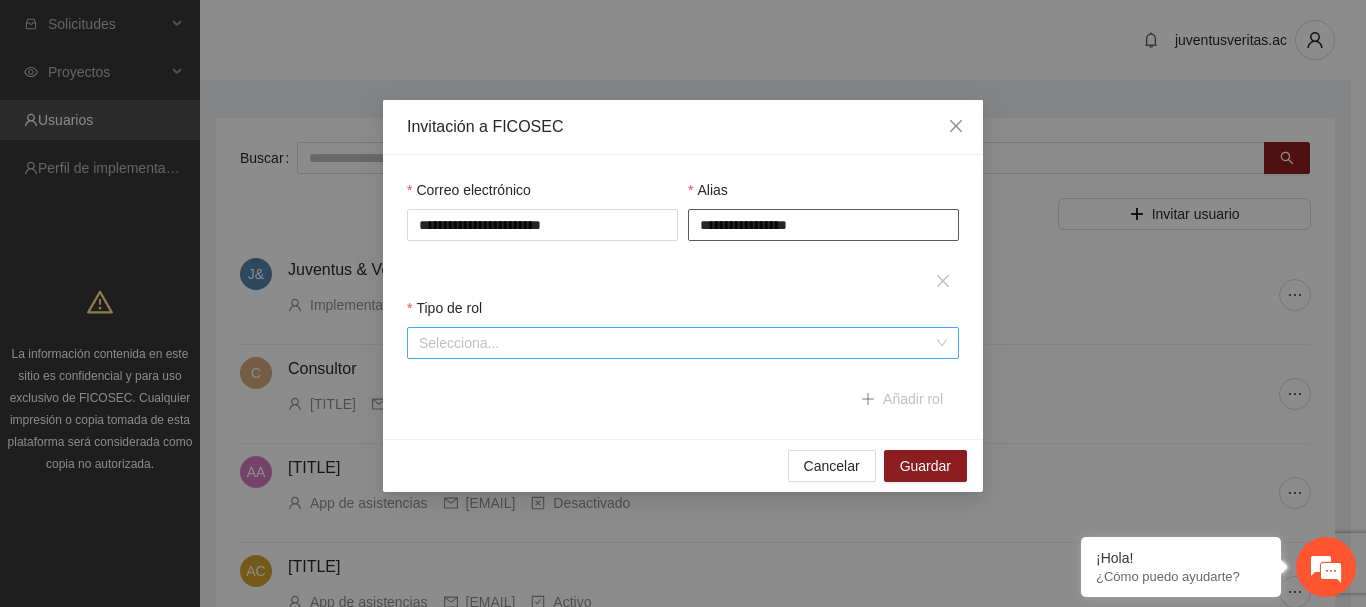 type on "**********" 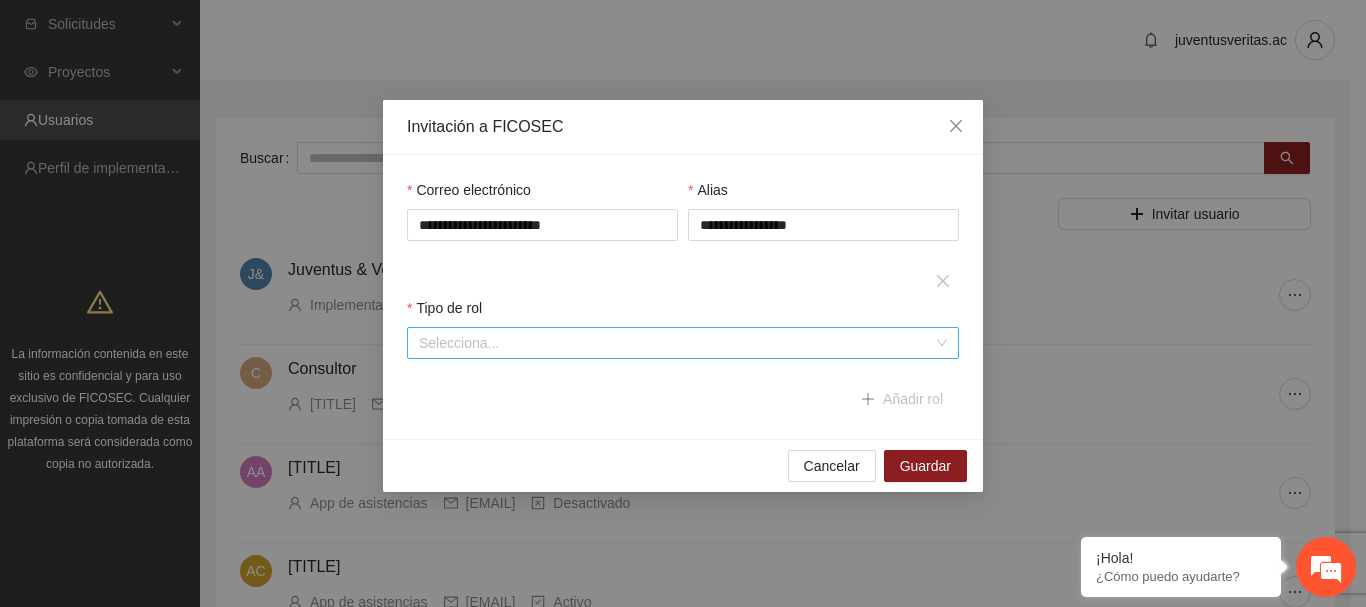click at bounding box center (676, 343) 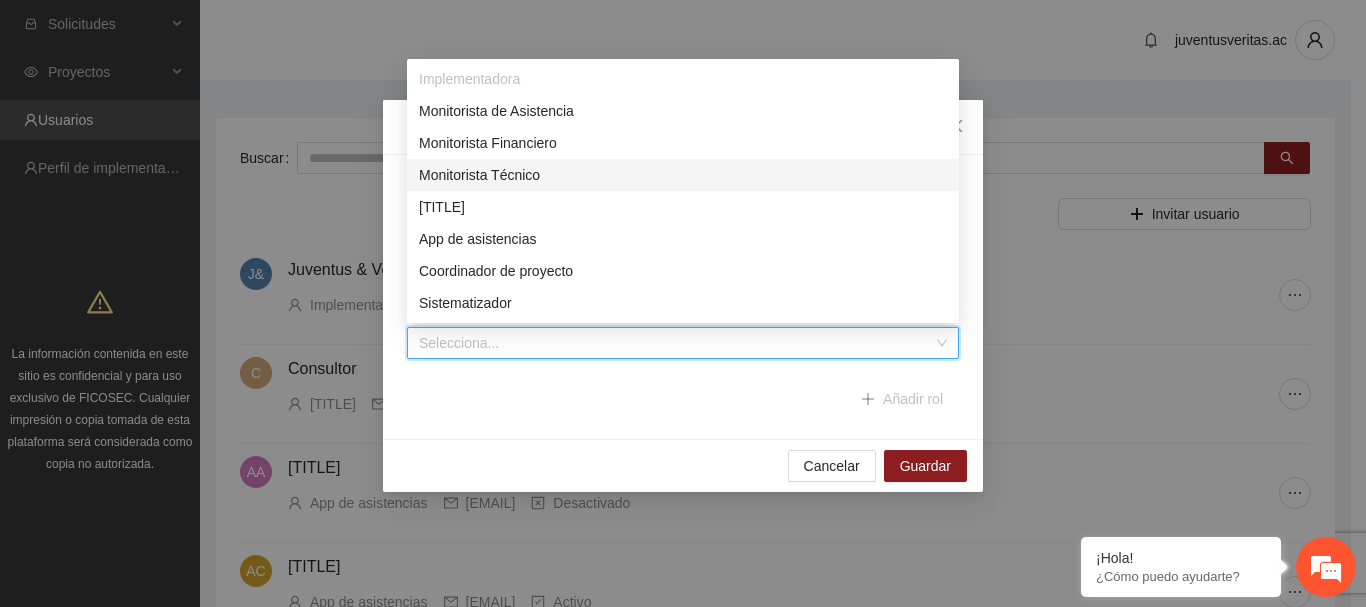 click on "Monitorista Técnico" at bounding box center [683, 175] 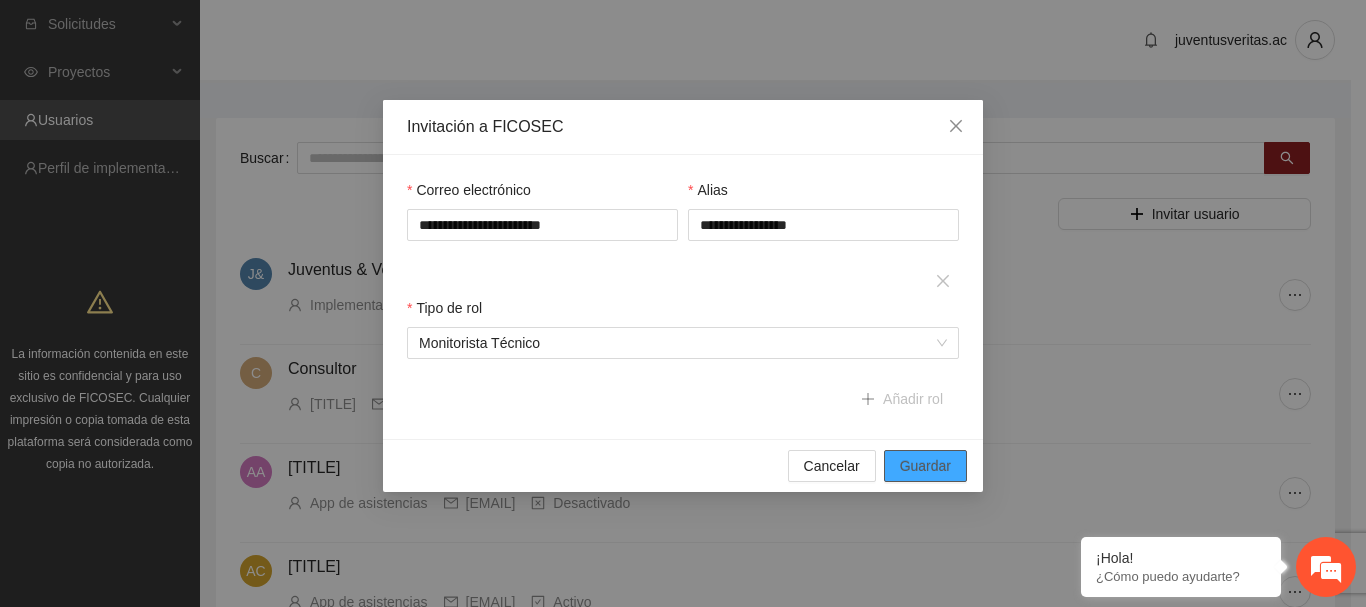 click on "Guardar" at bounding box center [925, 466] 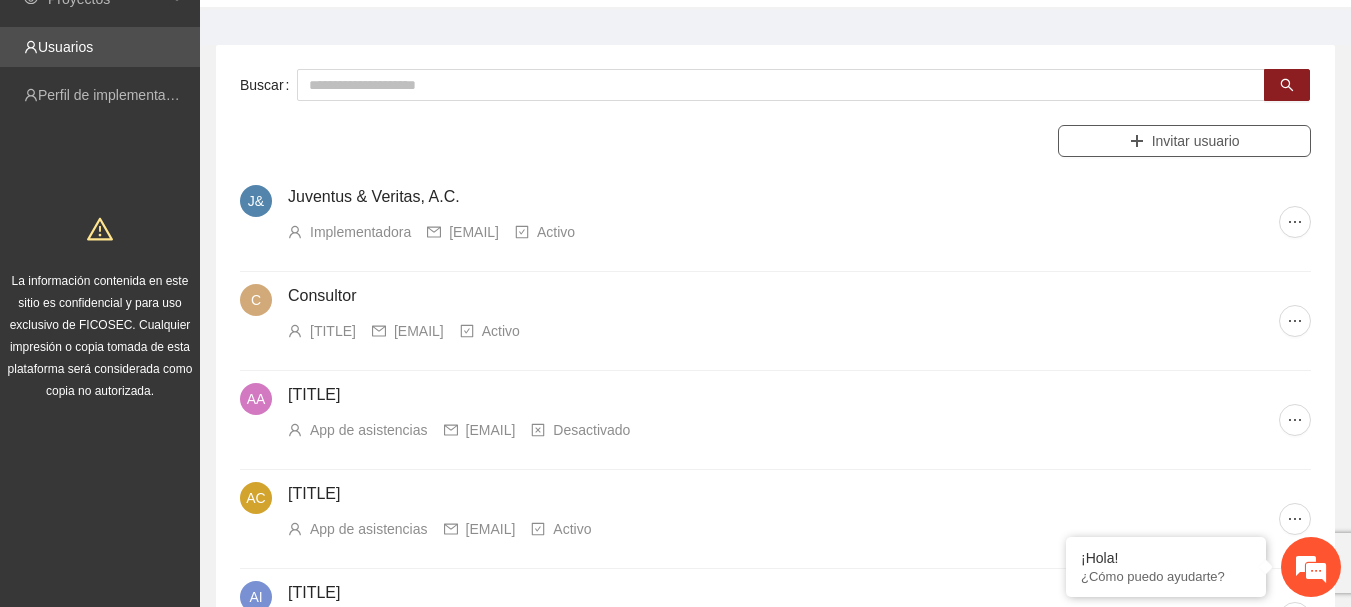 scroll, scrollTop: 0, scrollLeft: 0, axis: both 